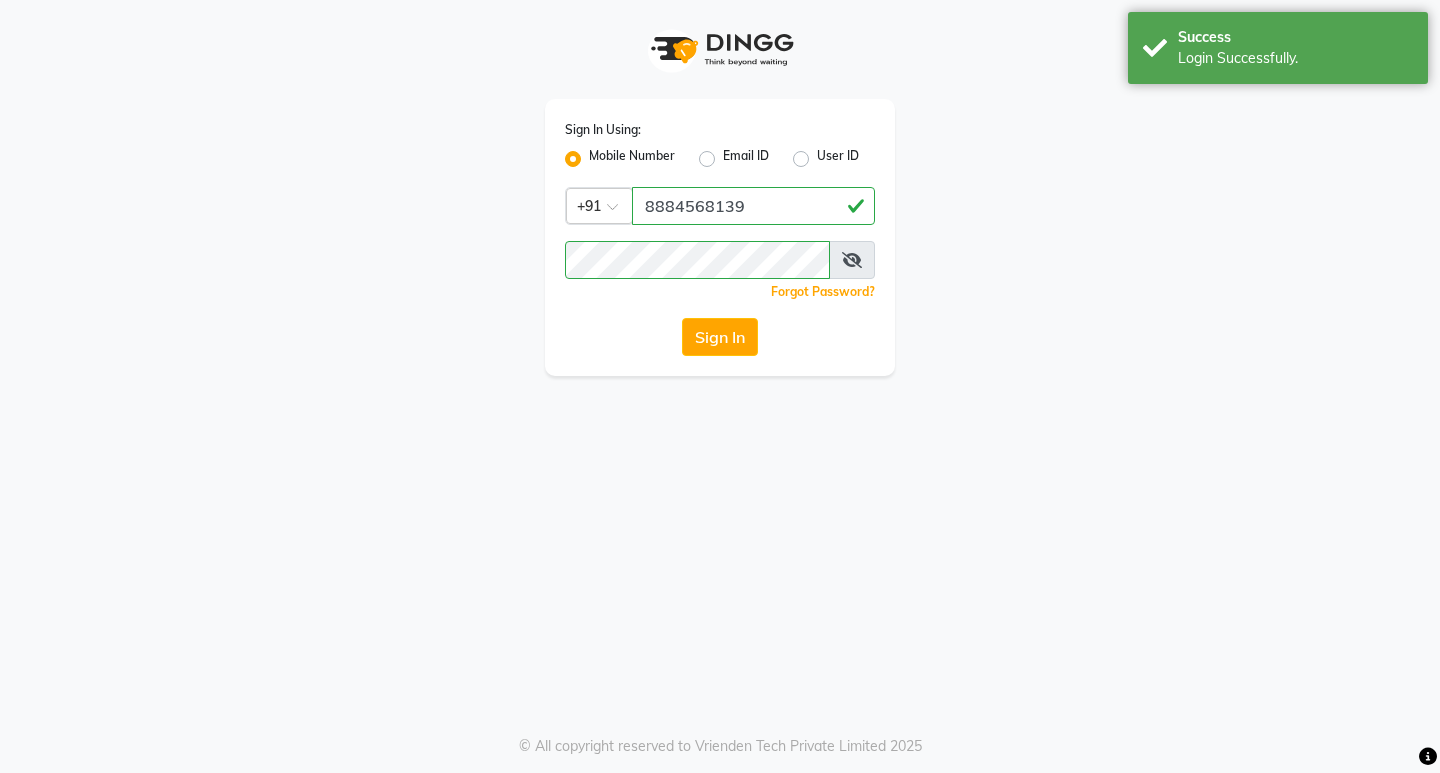 scroll, scrollTop: 0, scrollLeft: 0, axis: both 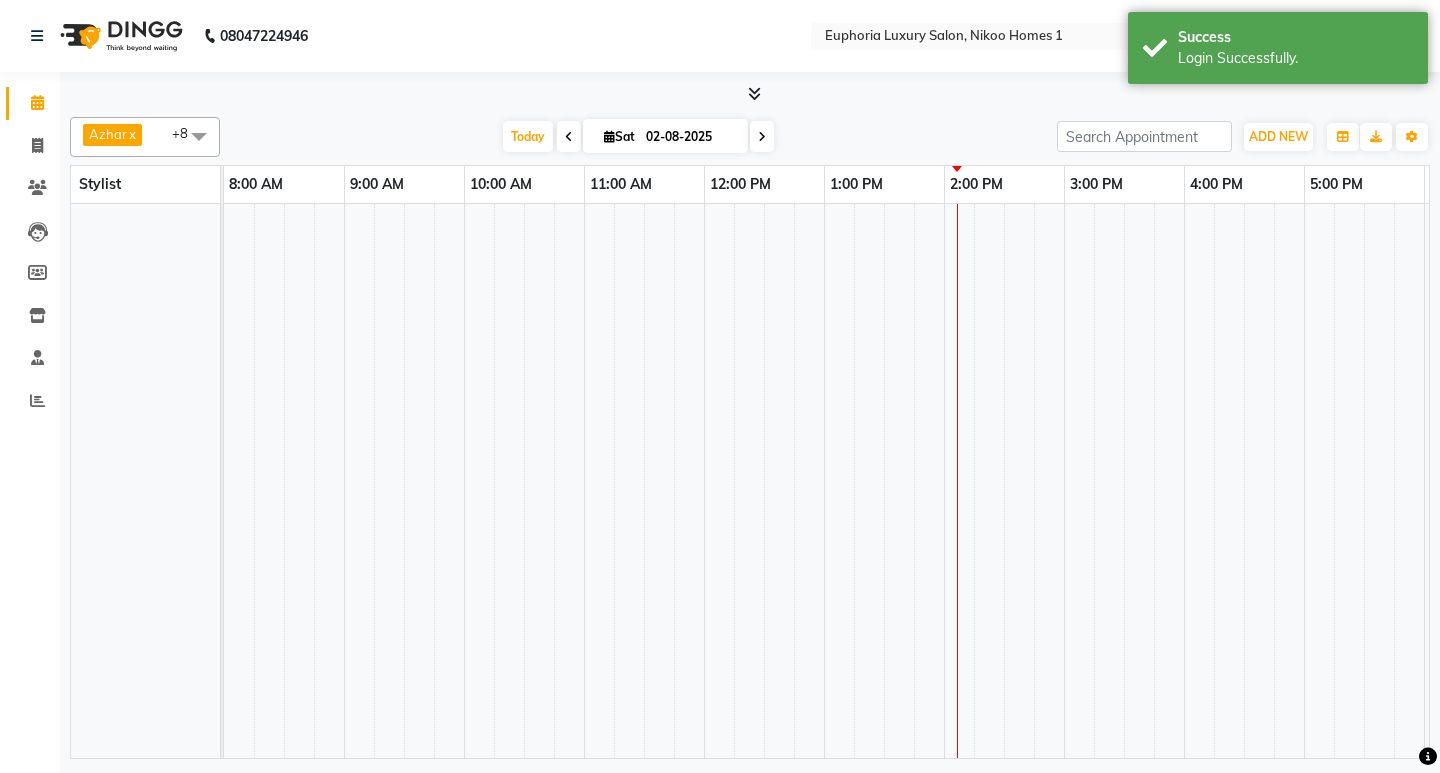 select on "en" 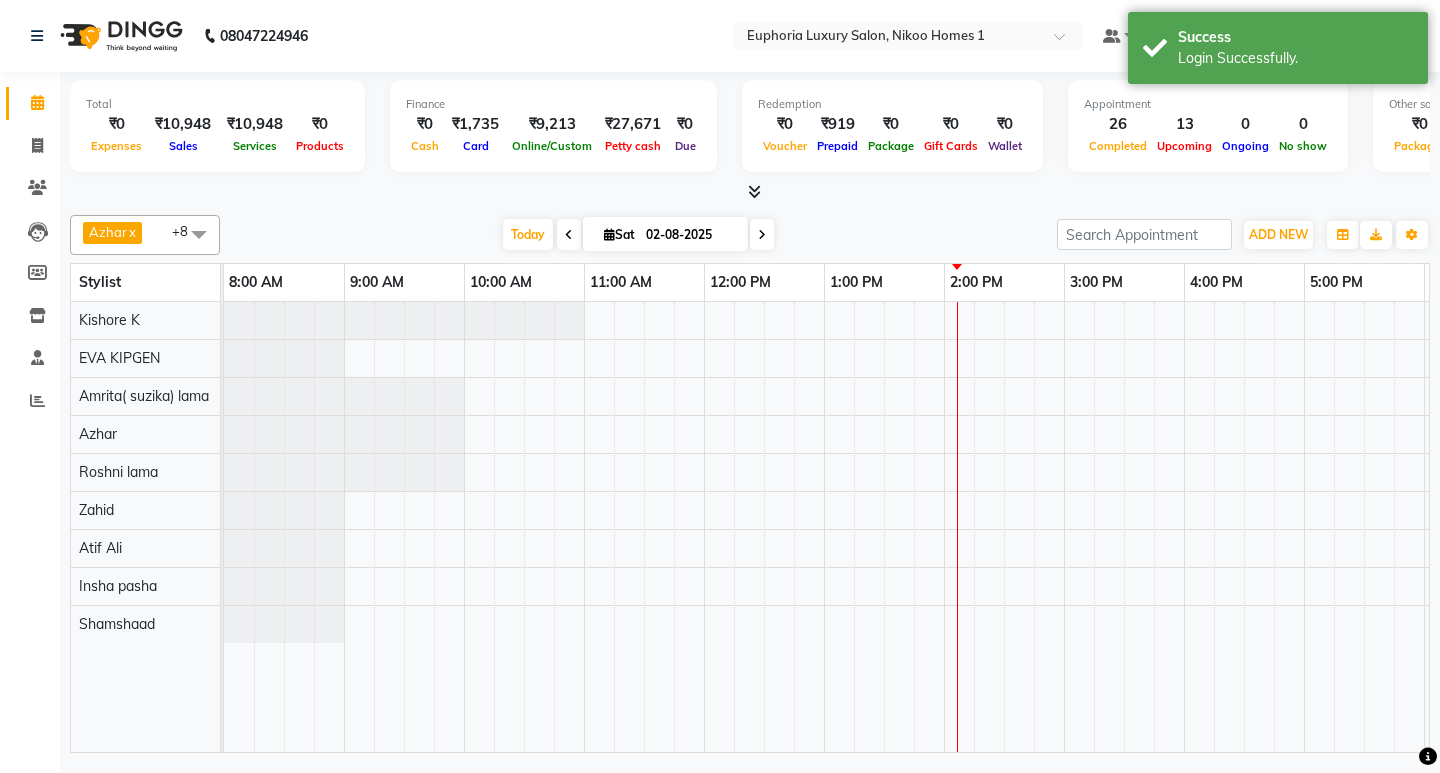scroll, scrollTop: 0, scrollLeft: 355, axis: horizontal 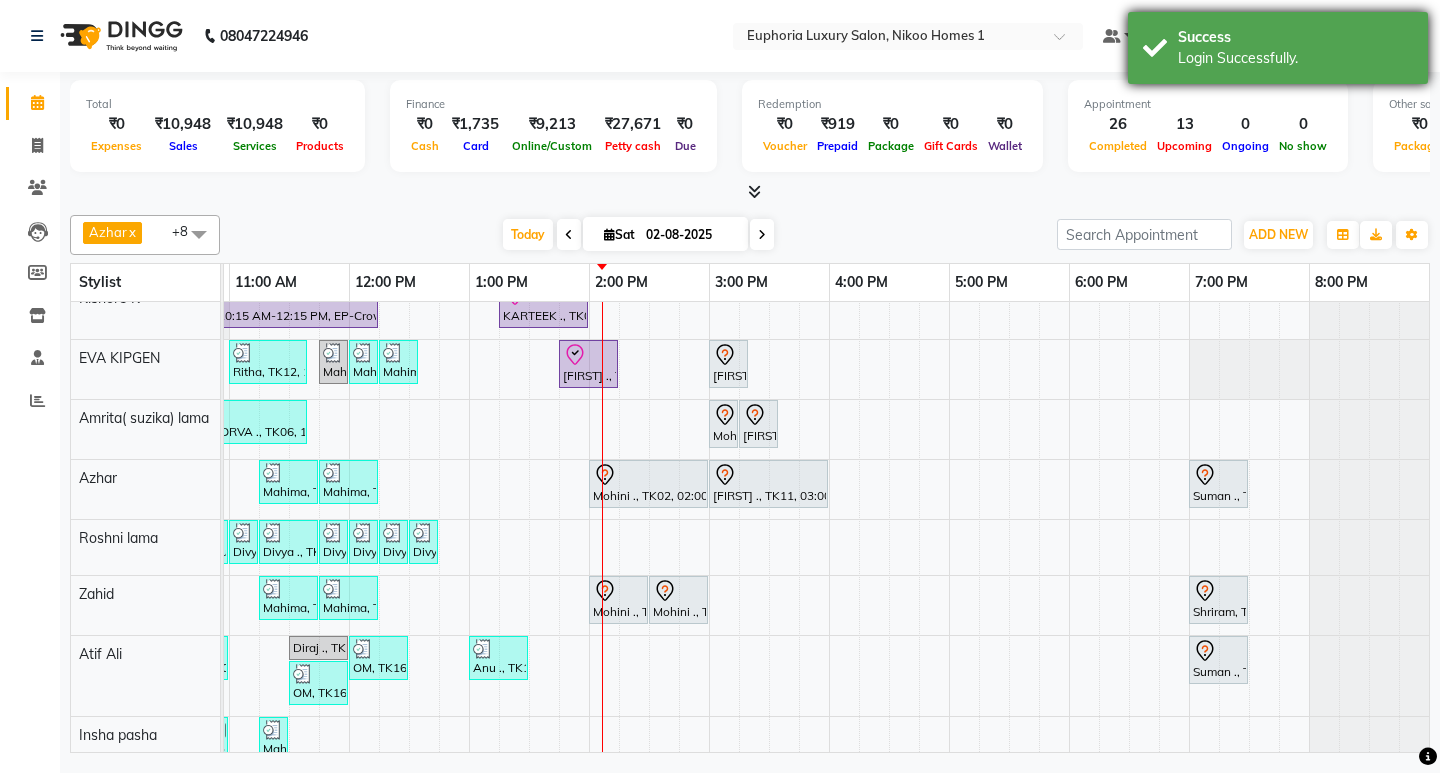 click on "Login Successfully." at bounding box center (1295, 58) 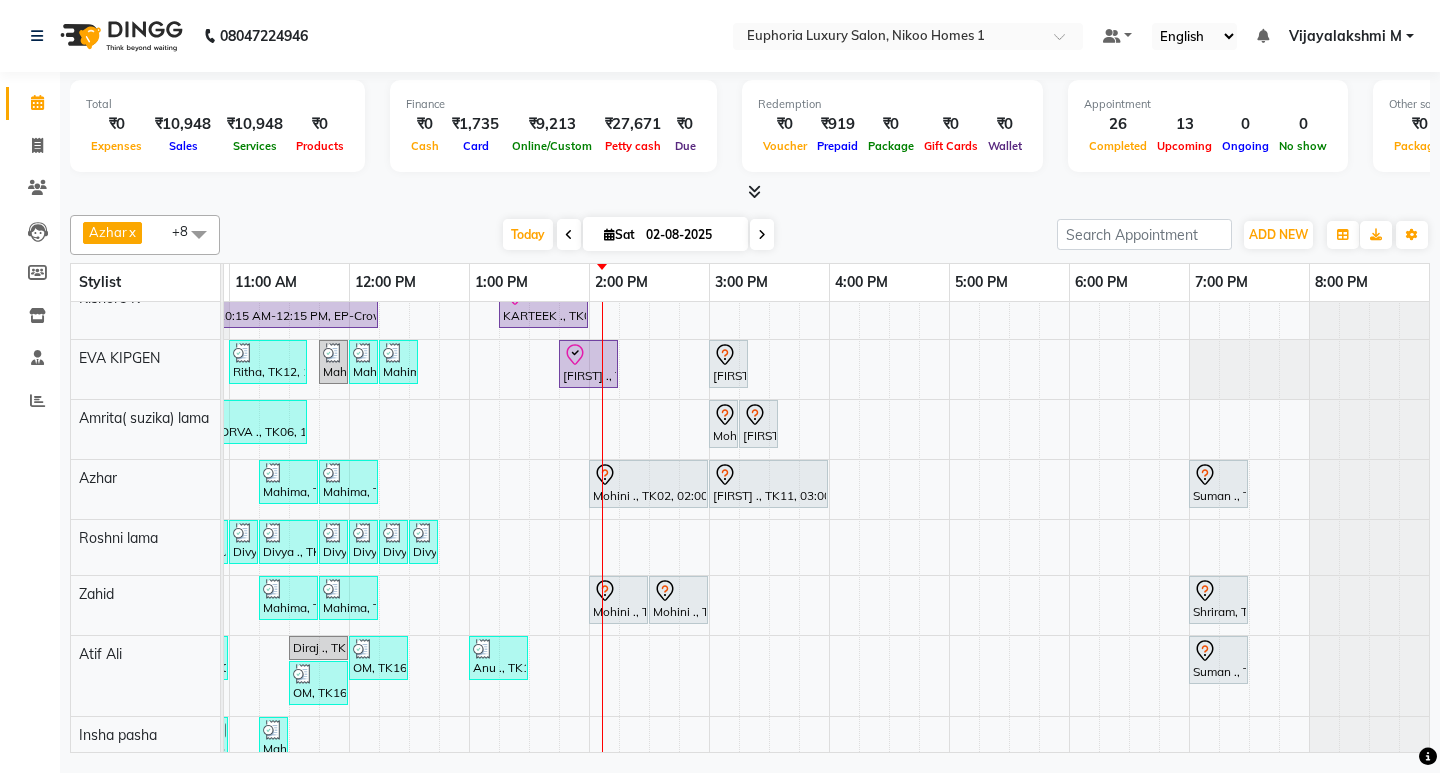 scroll, scrollTop: 95, scrollLeft: 355, axis: both 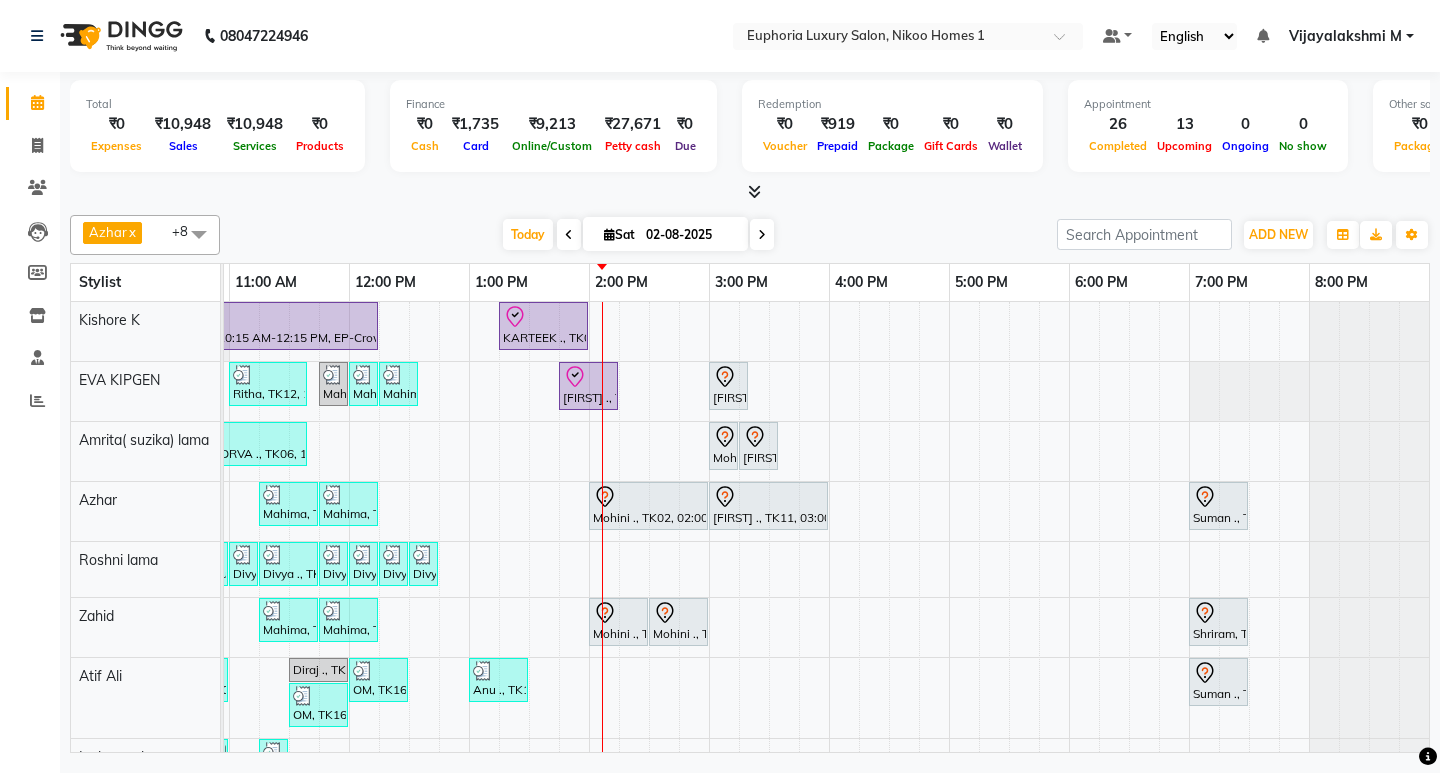 click at bounding box center (754, 191) 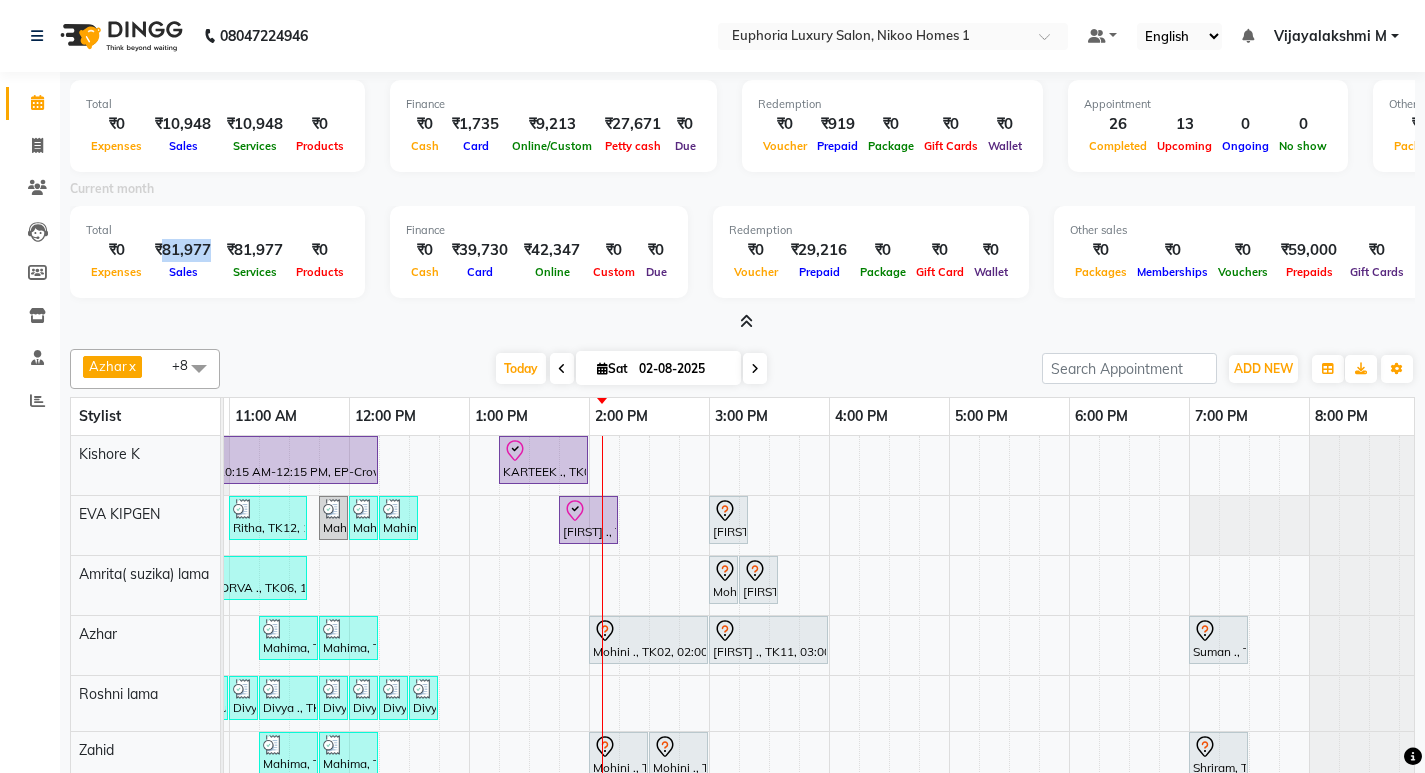 drag, startPoint x: 210, startPoint y: 248, endPoint x: 159, endPoint y: 252, distance: 51.156624 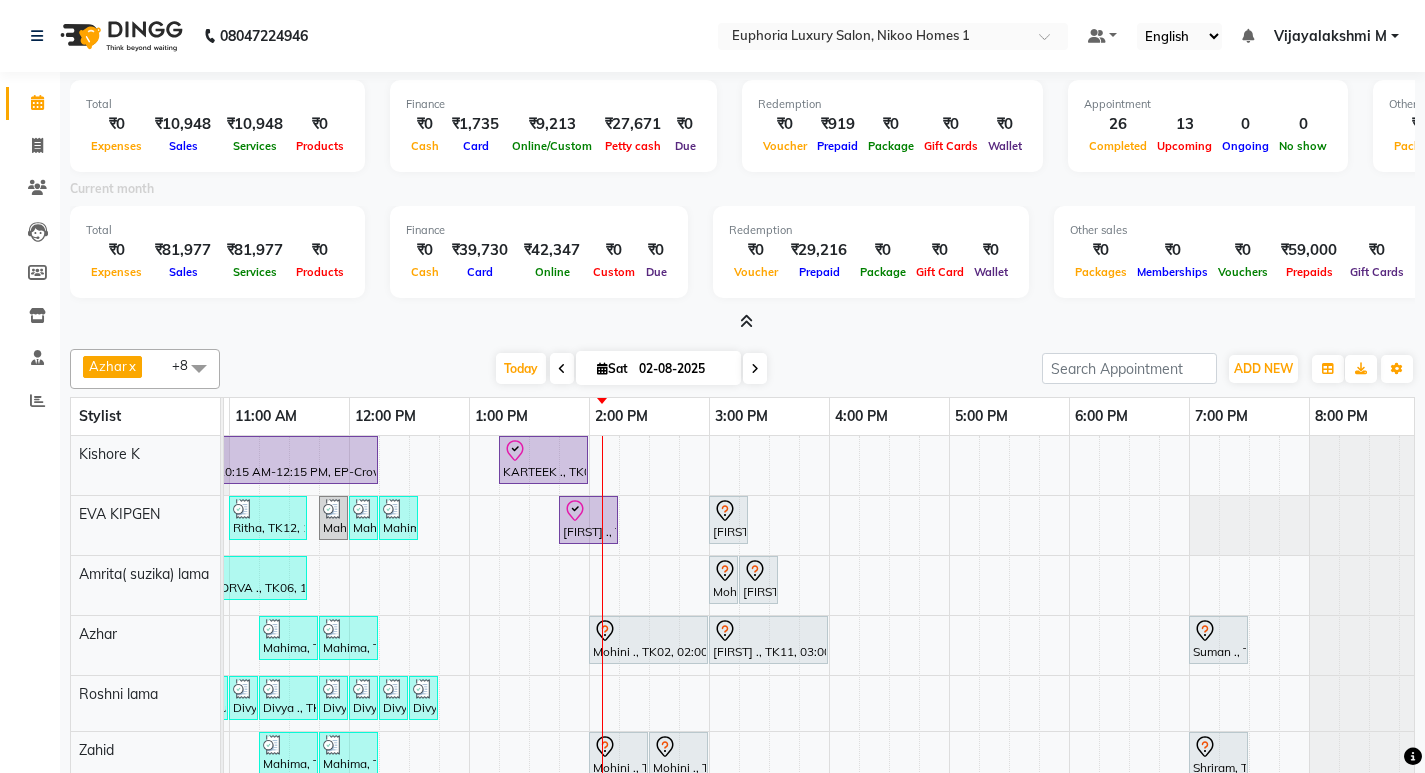 click on "Current month" at bounding box center (742, 192) 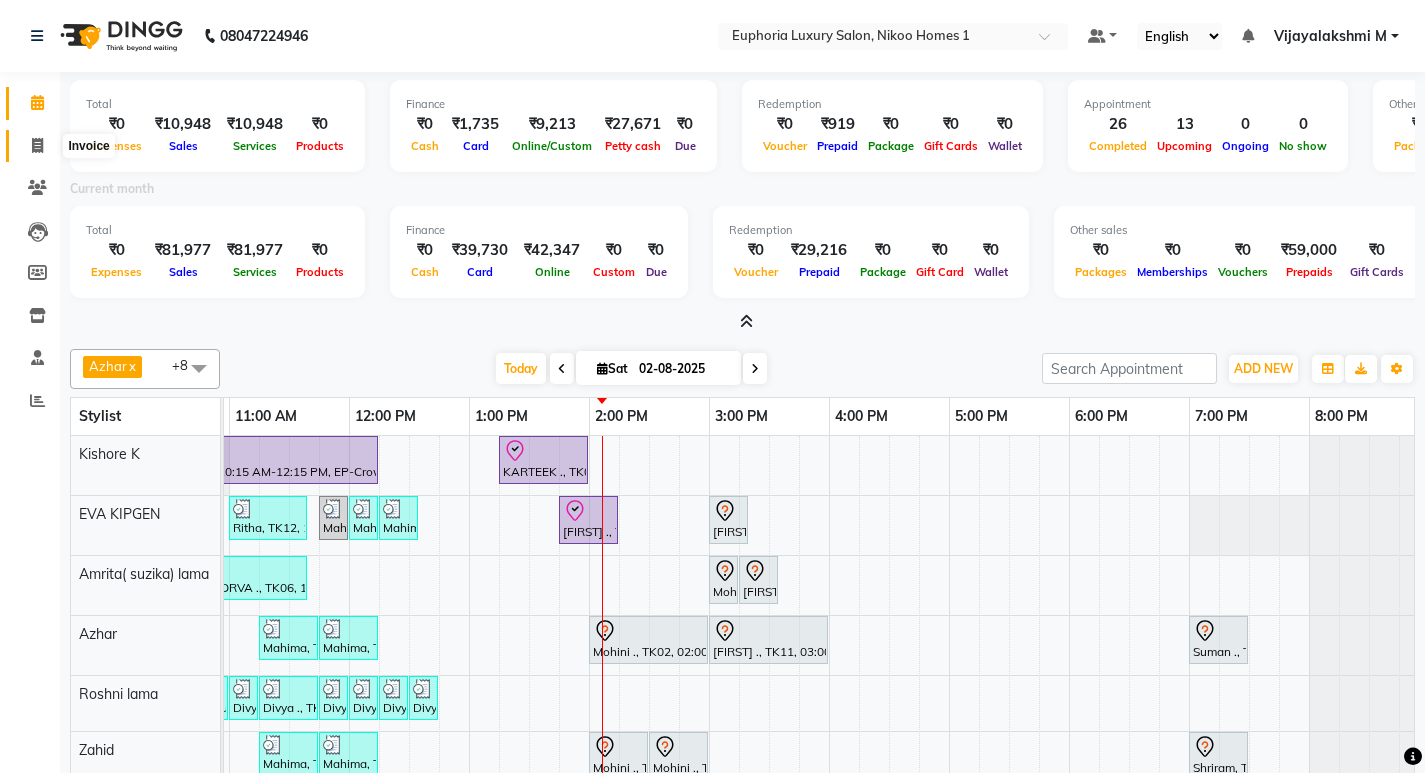 click 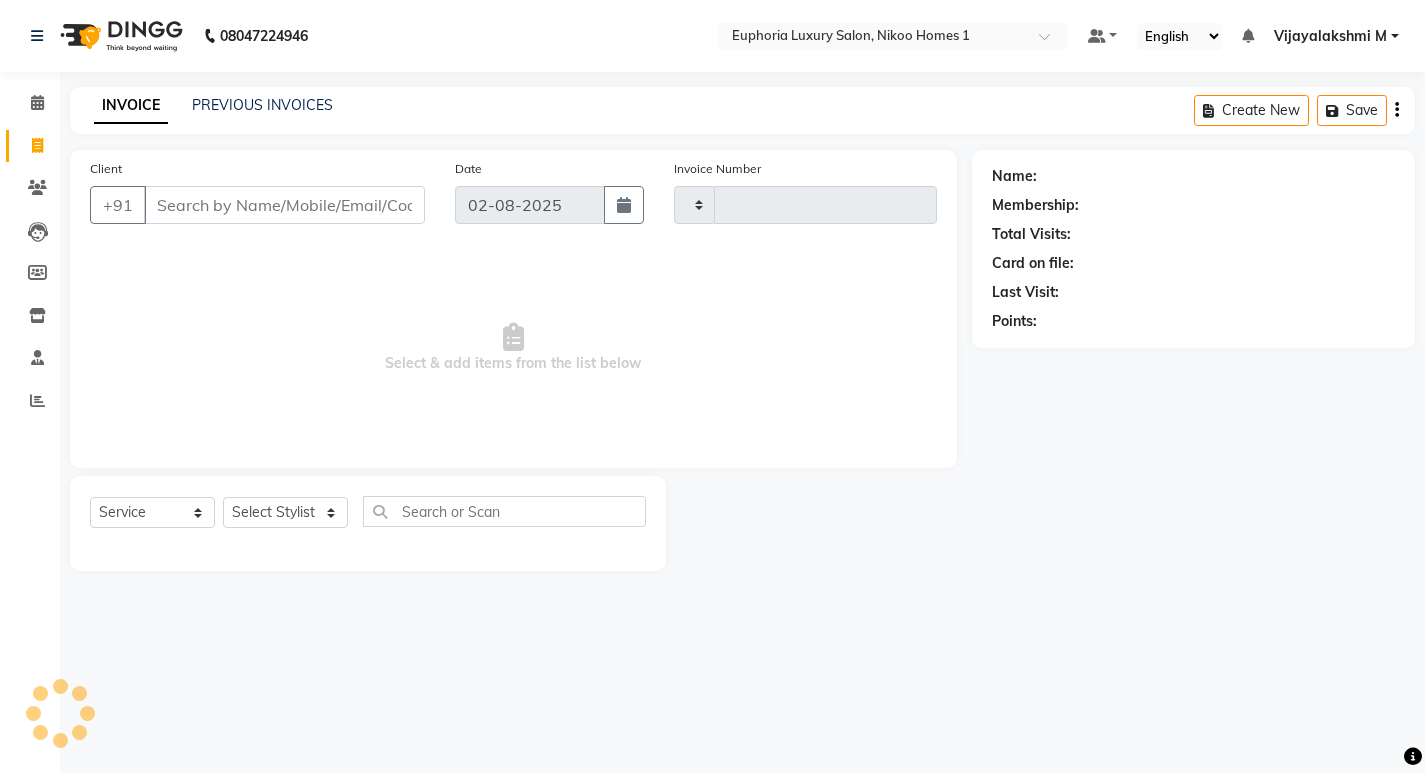 type on "3028" 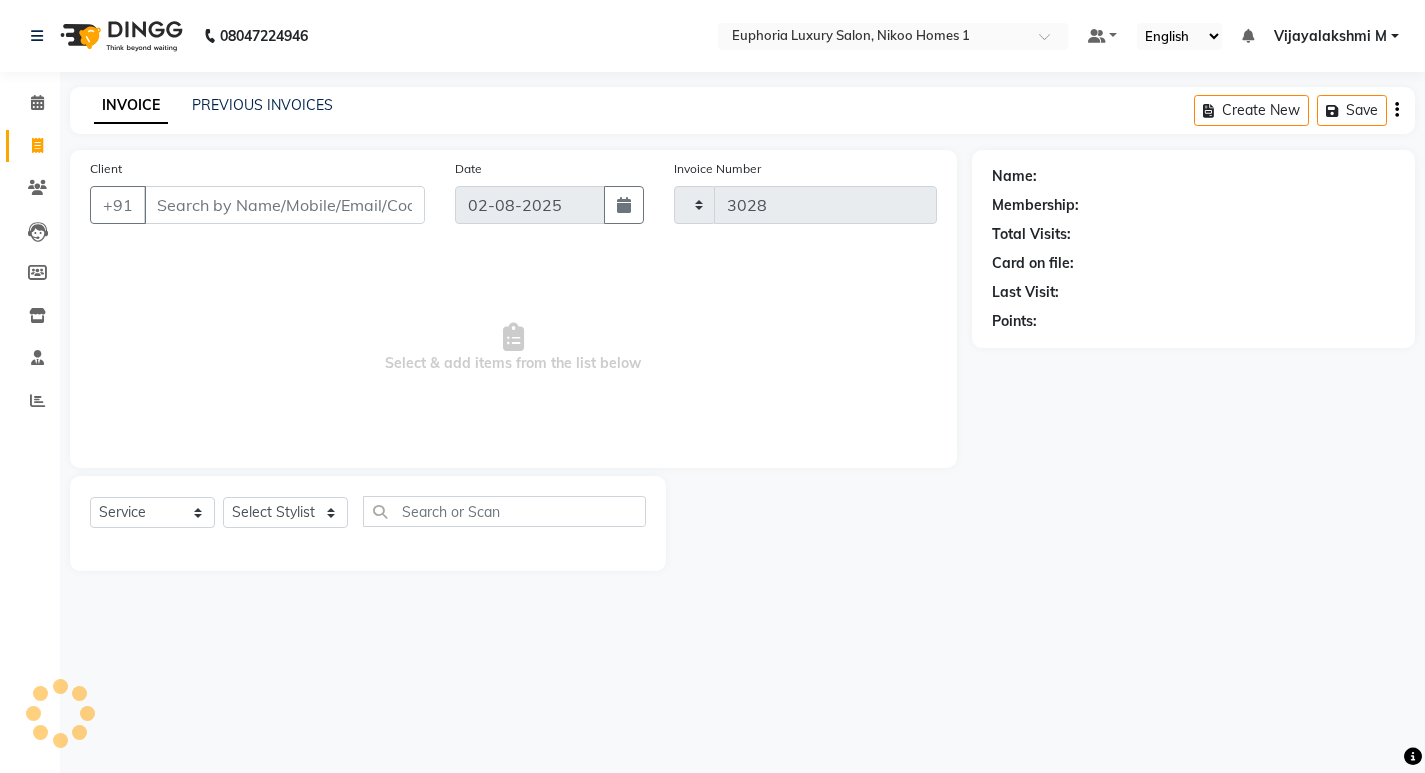 select on "7987" 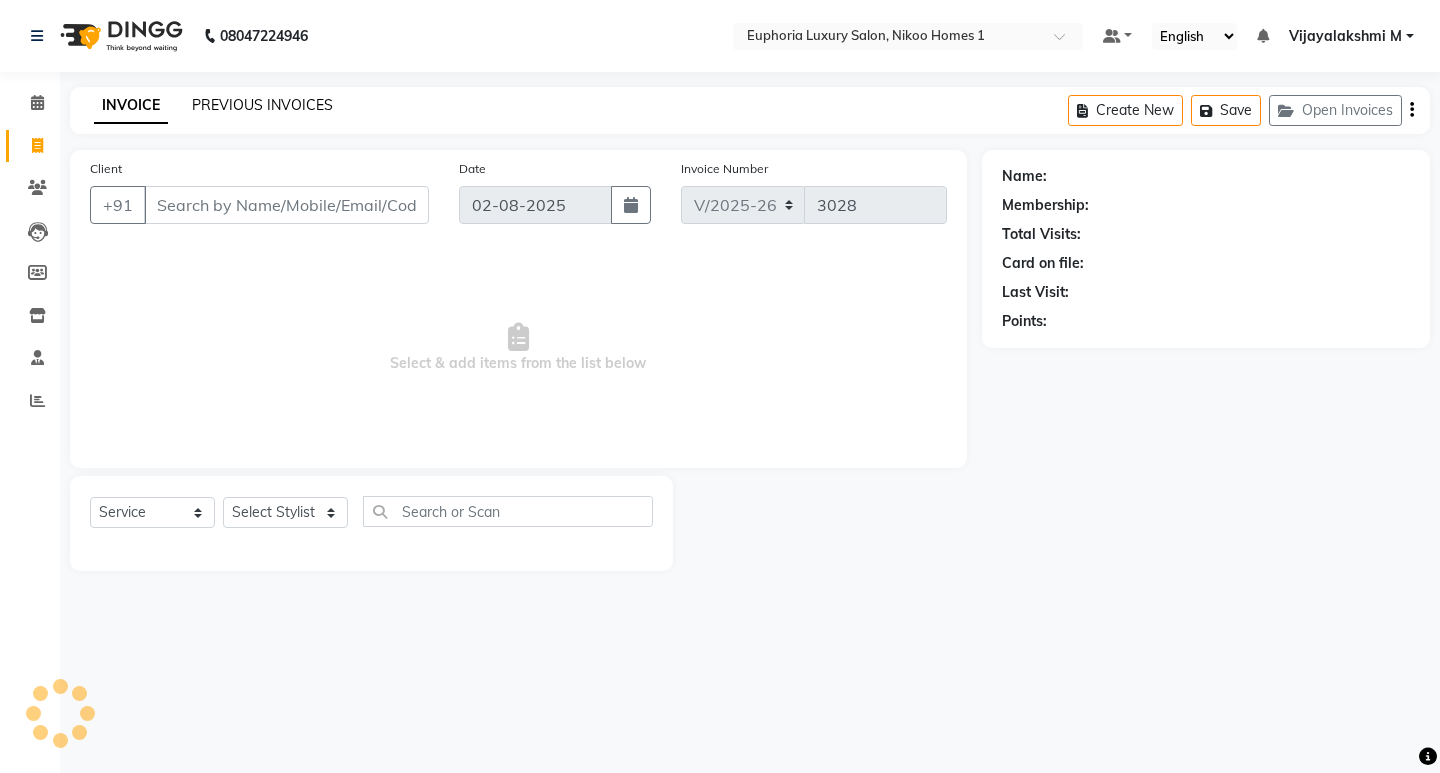 click on "PREVIOUS INVOICES" 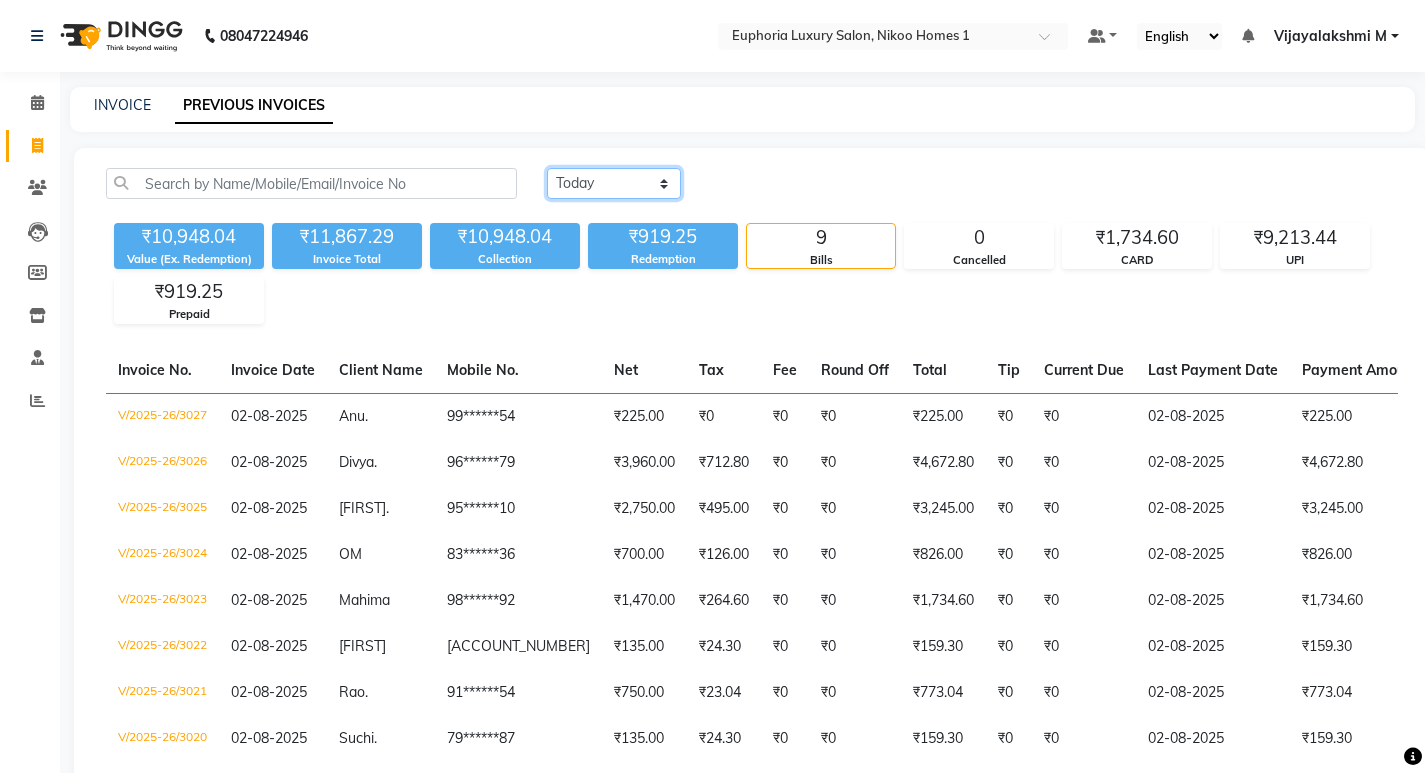 click on "Today Yesterday Custom Range" 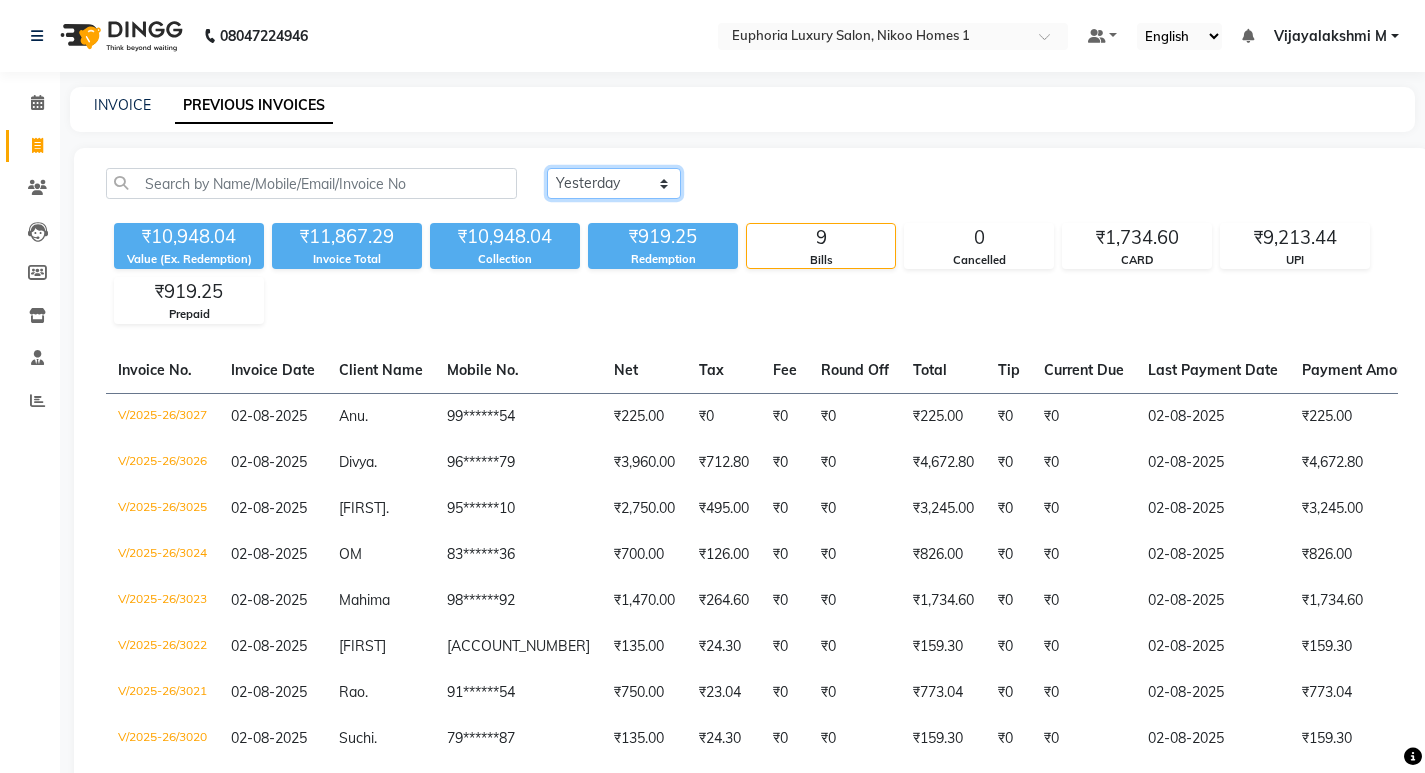 click on "Today Yesterday Custom Range" 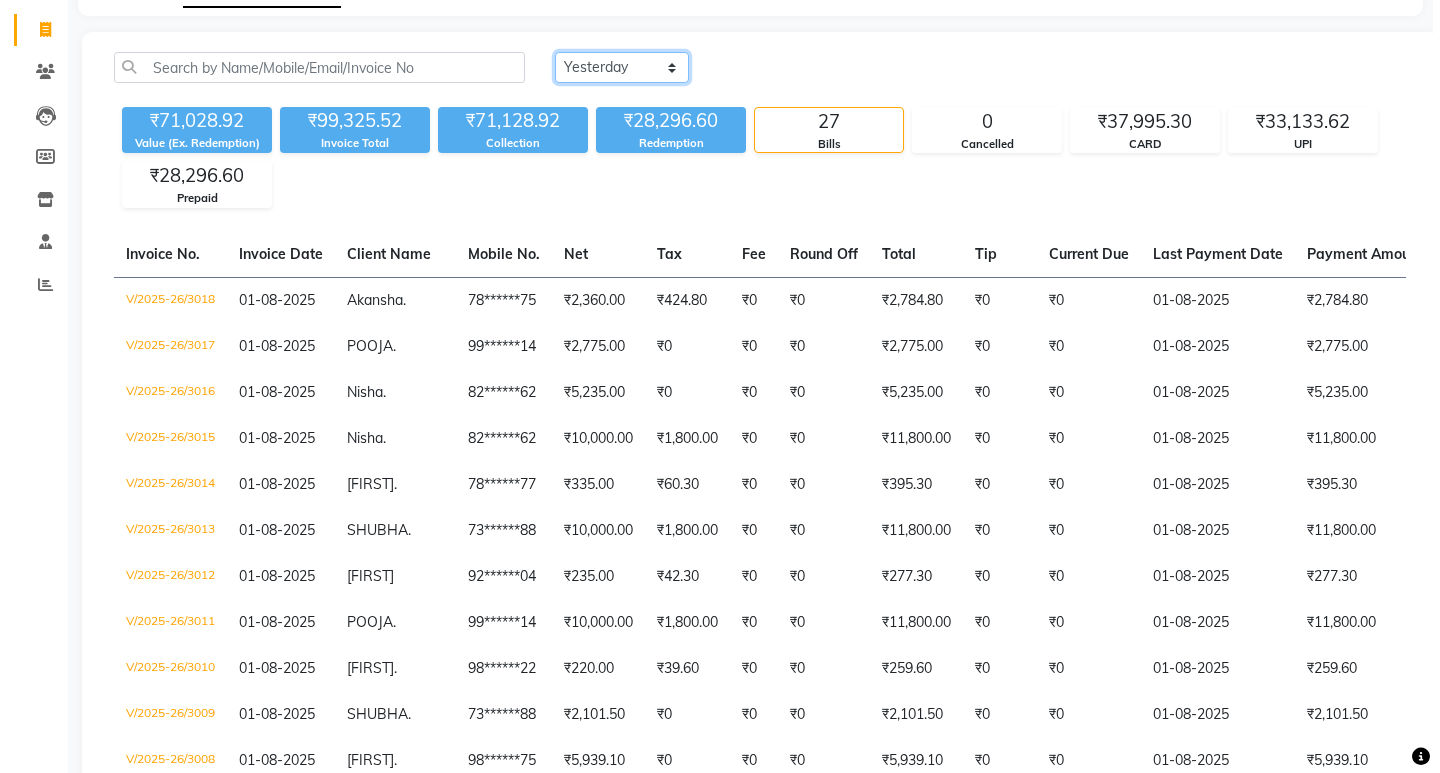 scroll, scrollTop: 0, scrollLeft: 0, axis: both 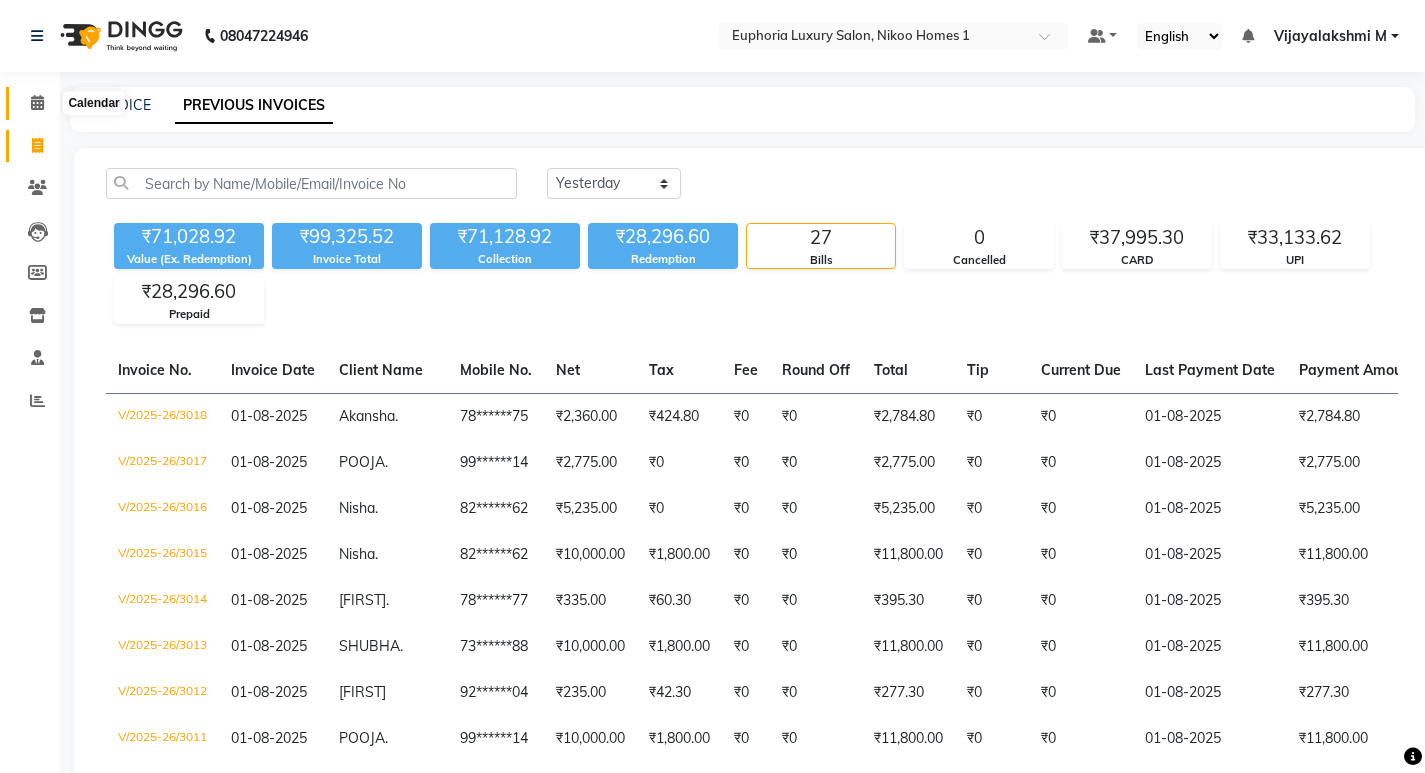 click 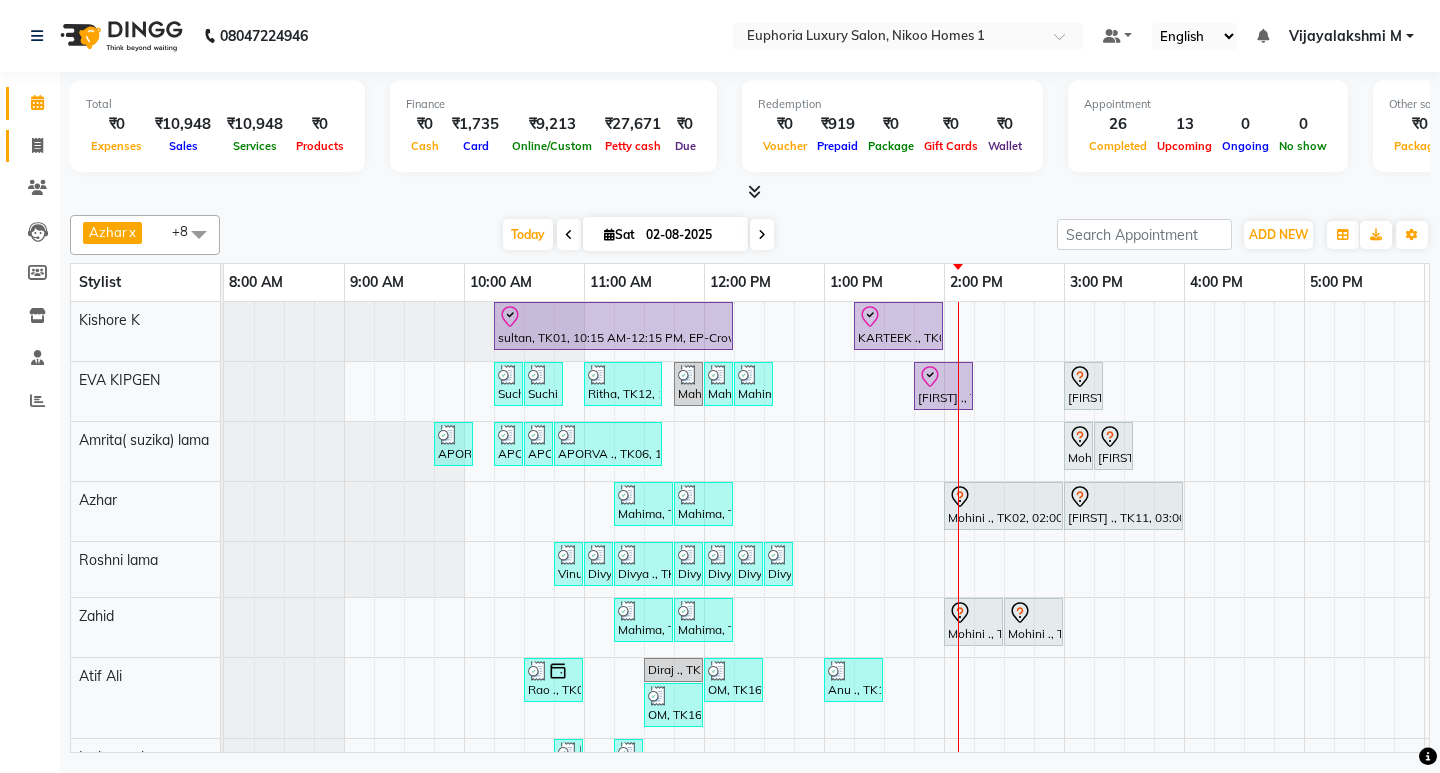 click 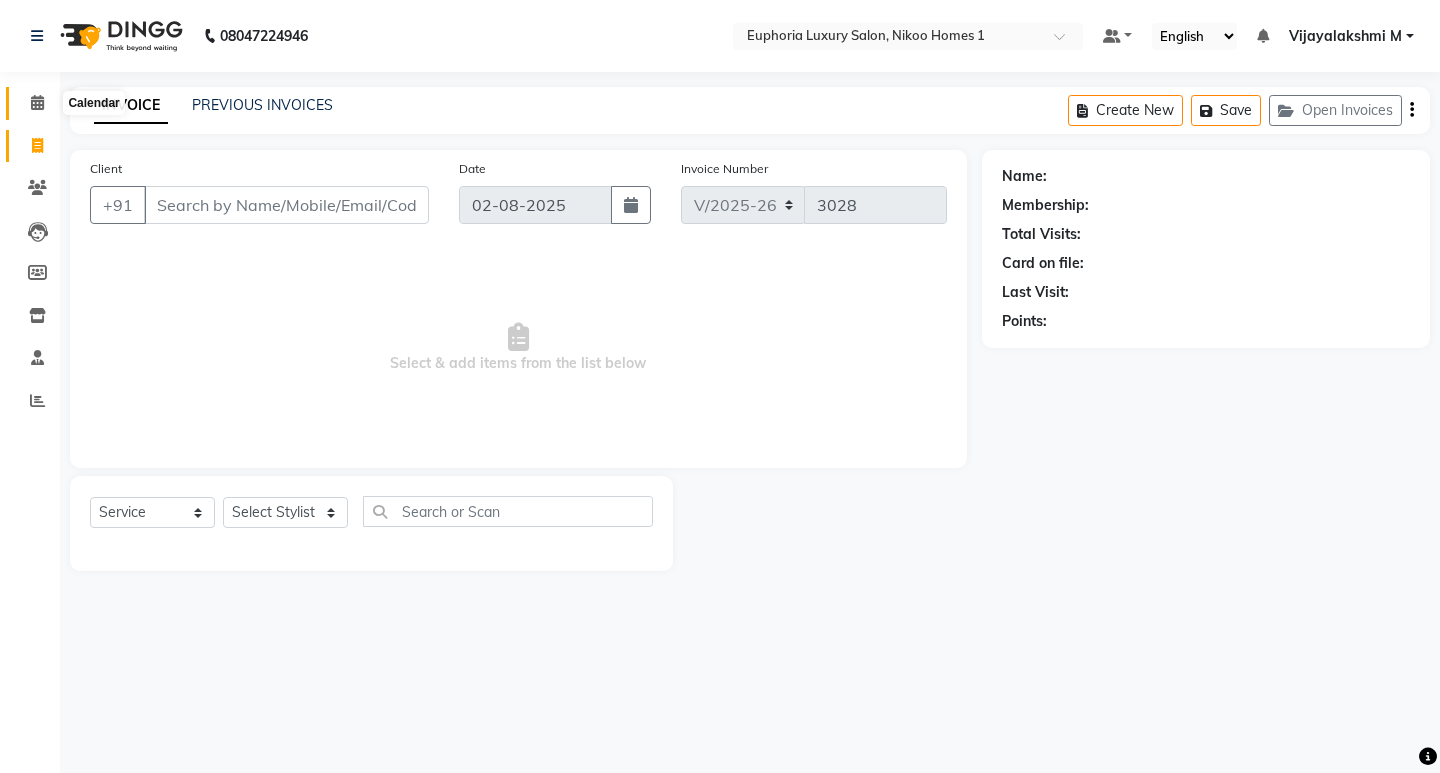 click 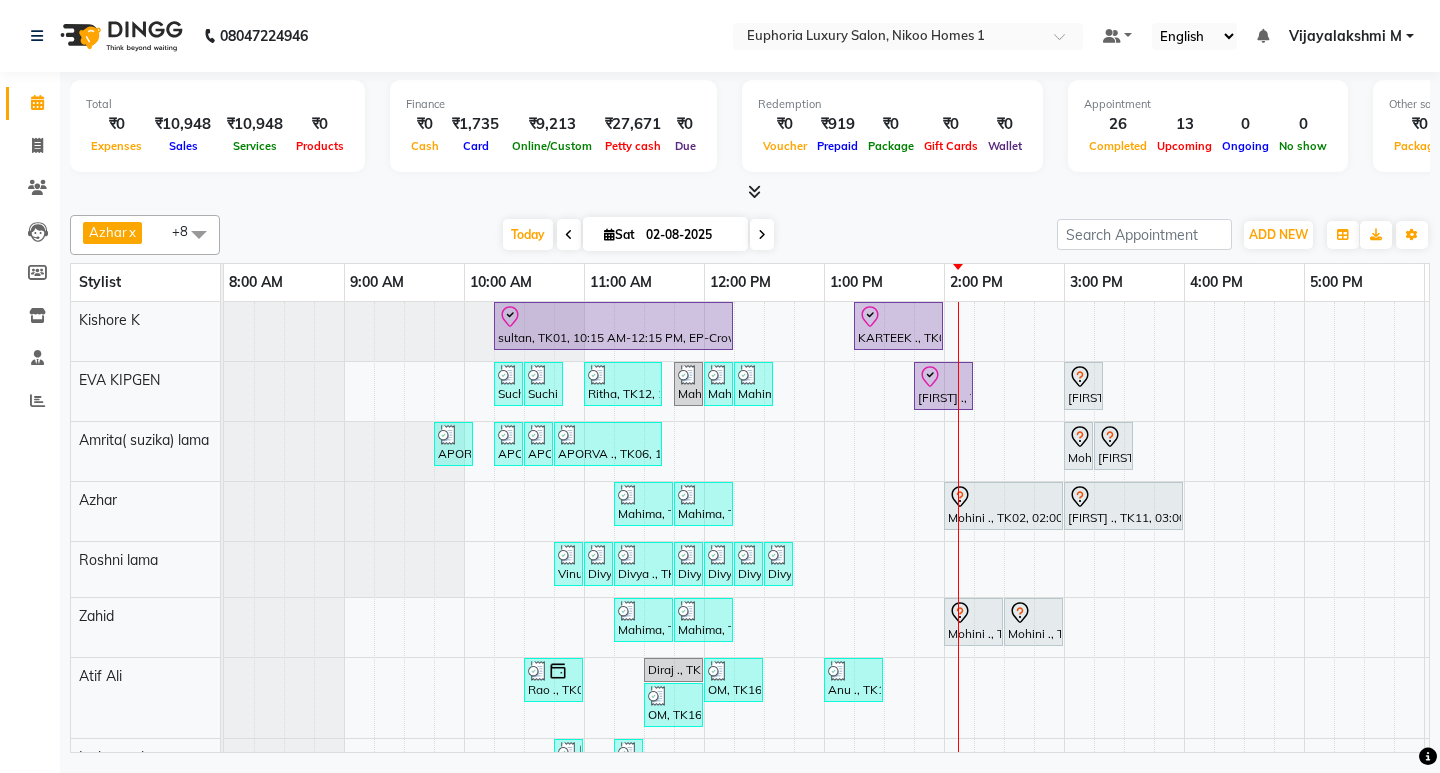 click on "Vijayalakshmi M" at bounding box center [1345, 36] 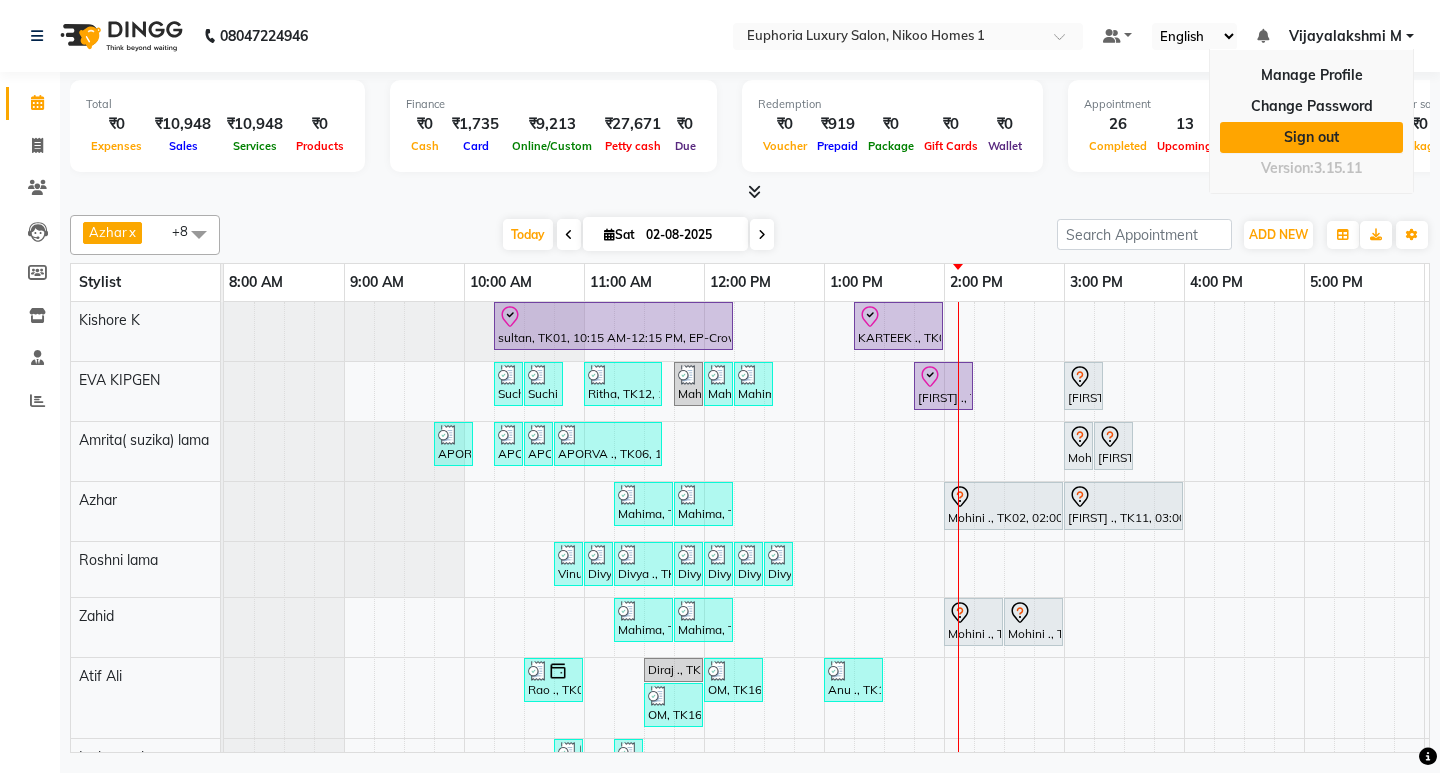 click on "Sign out" at bounding box center [1311, 137] 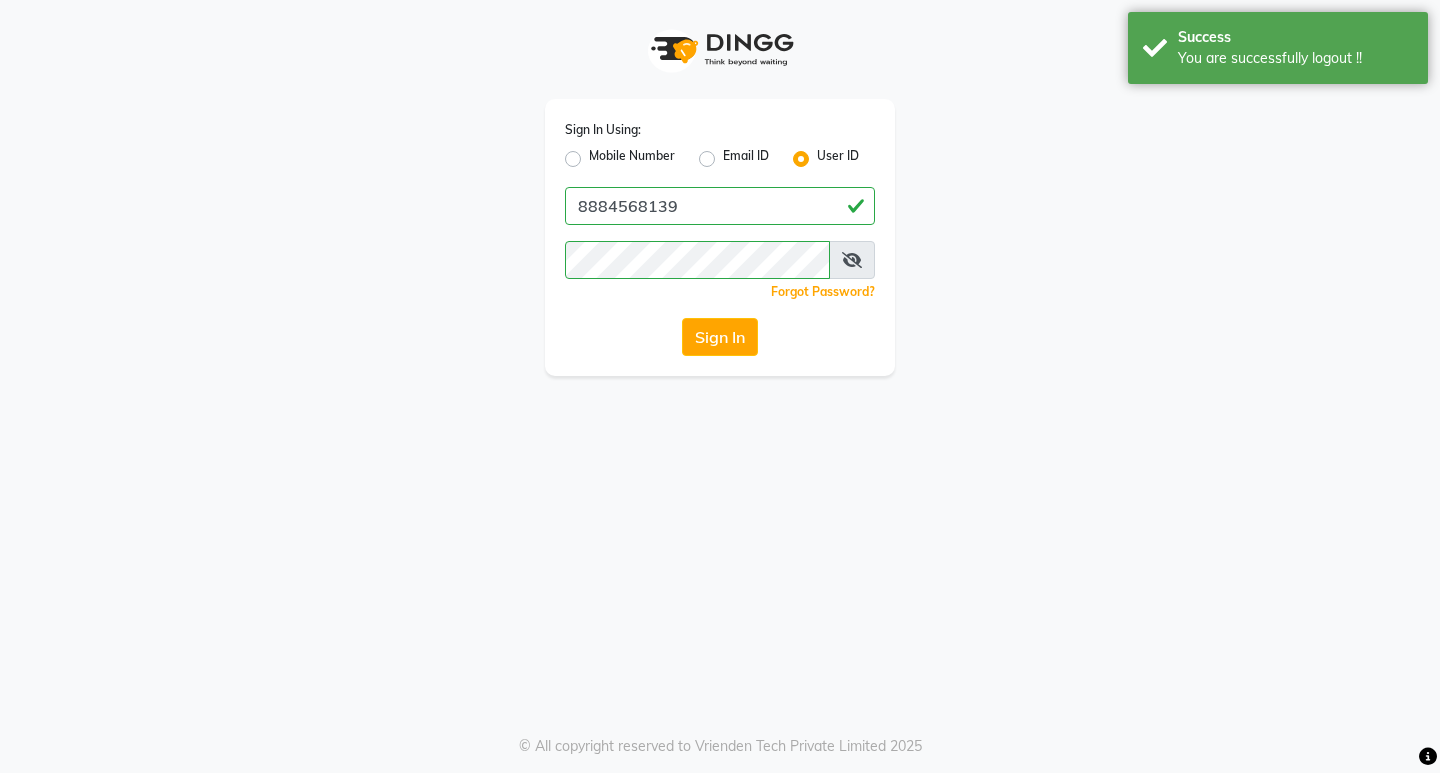 click on "Mobile Number" 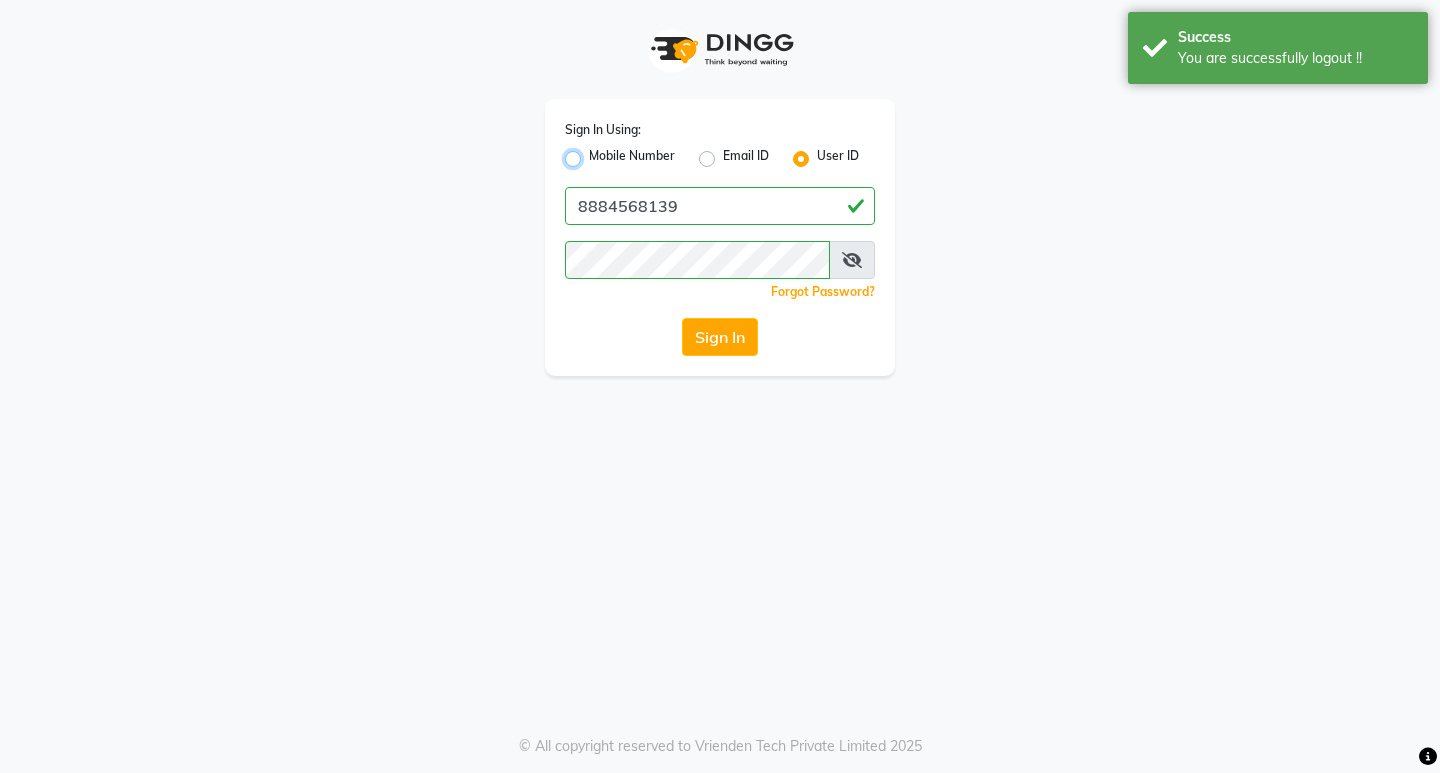 click on "Mobile Number" at bounding box center (595, 153) 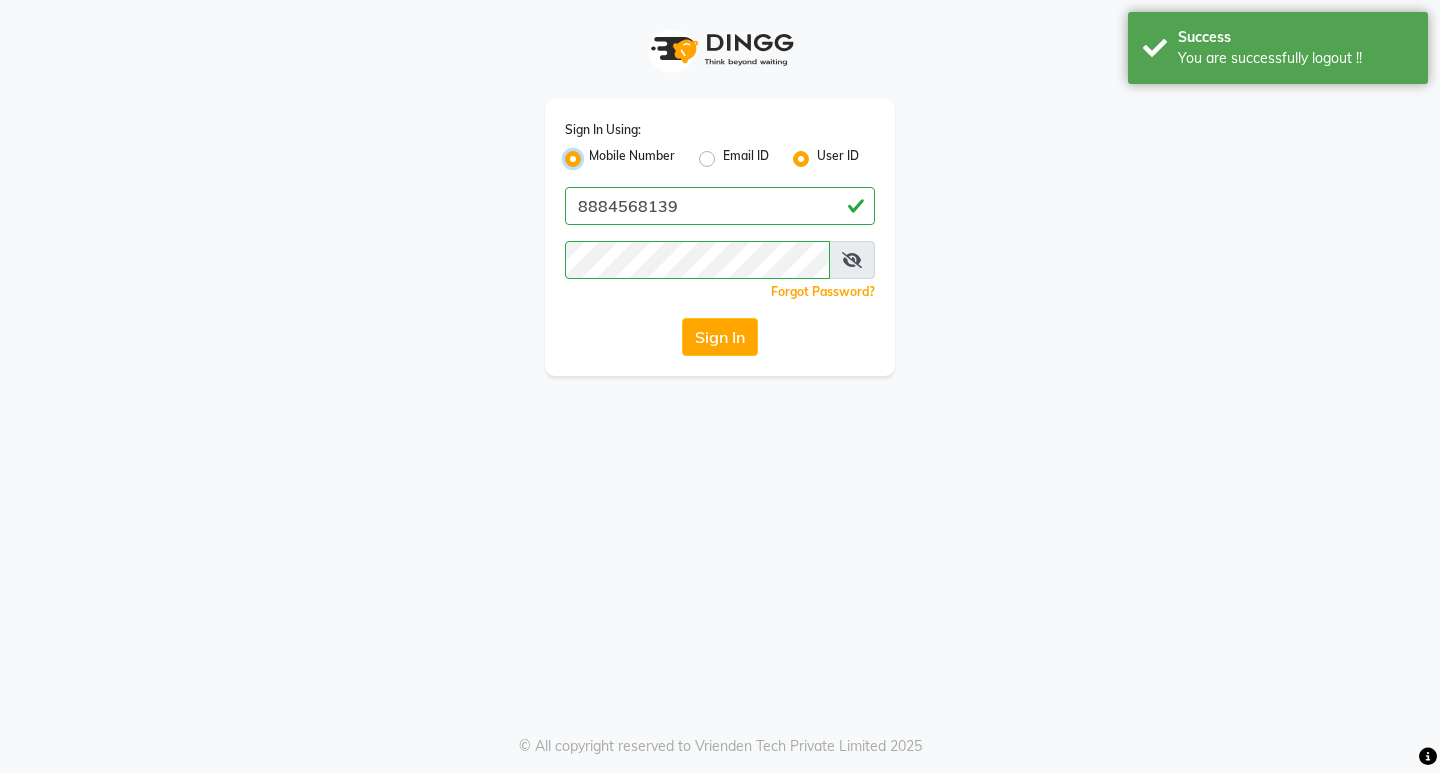 radio on "false" 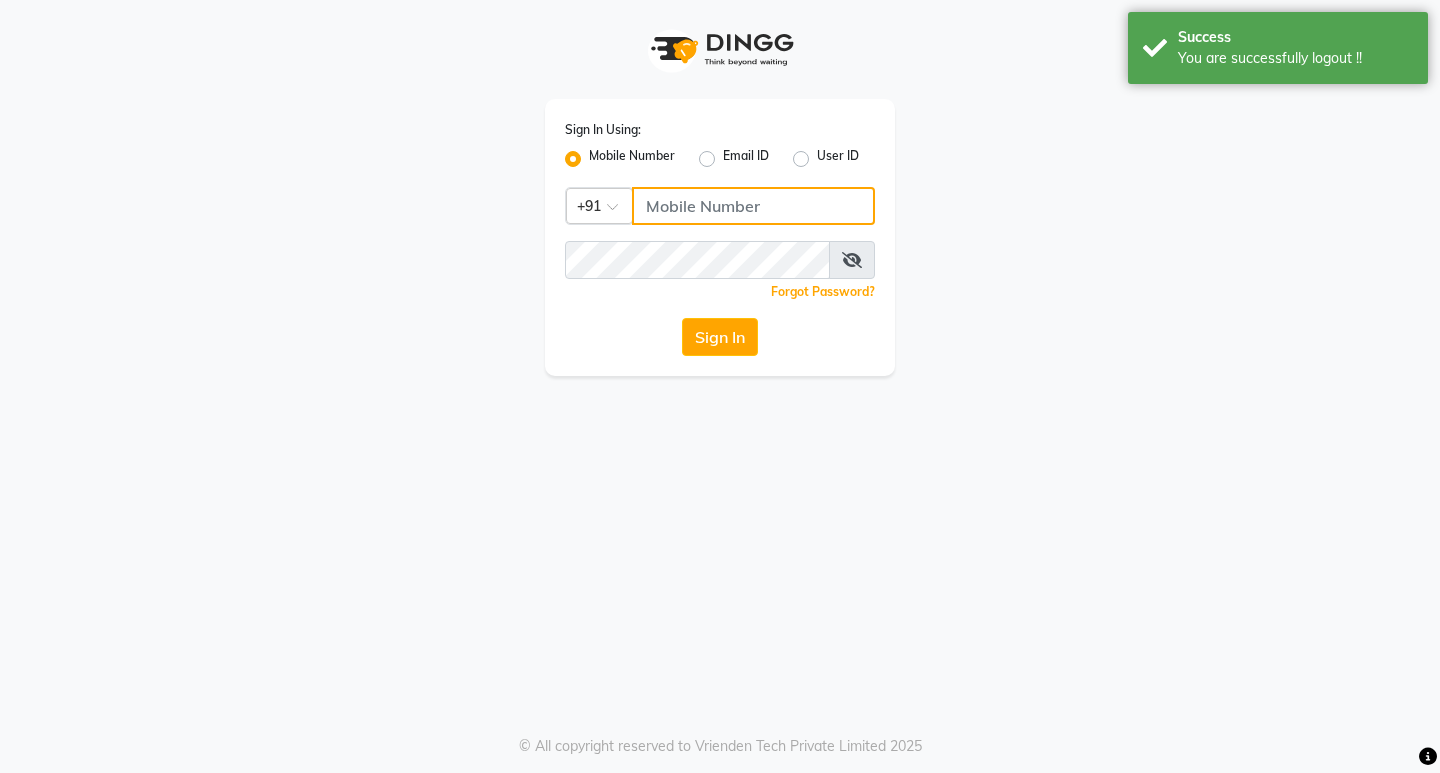 click 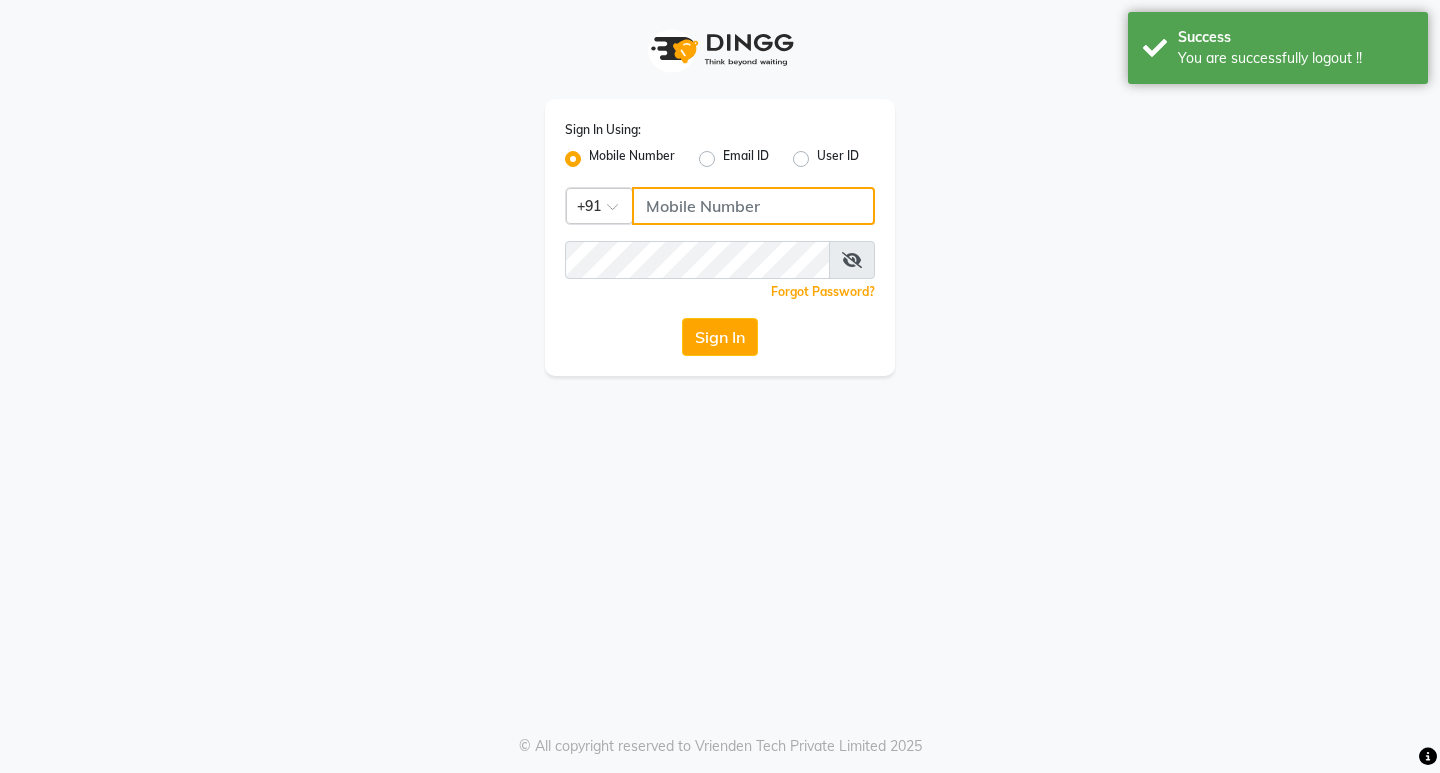 type on "7760179992" 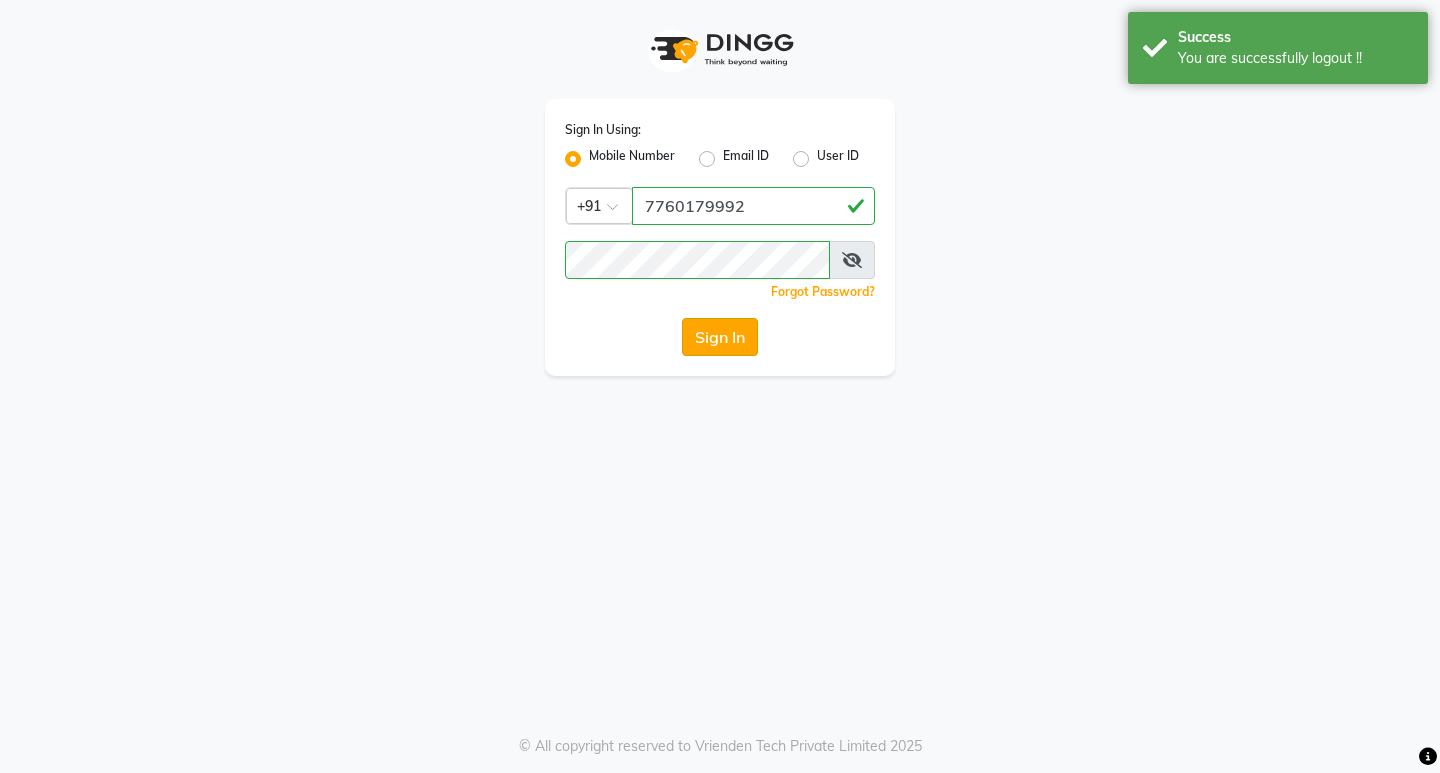click on "Sign In" 